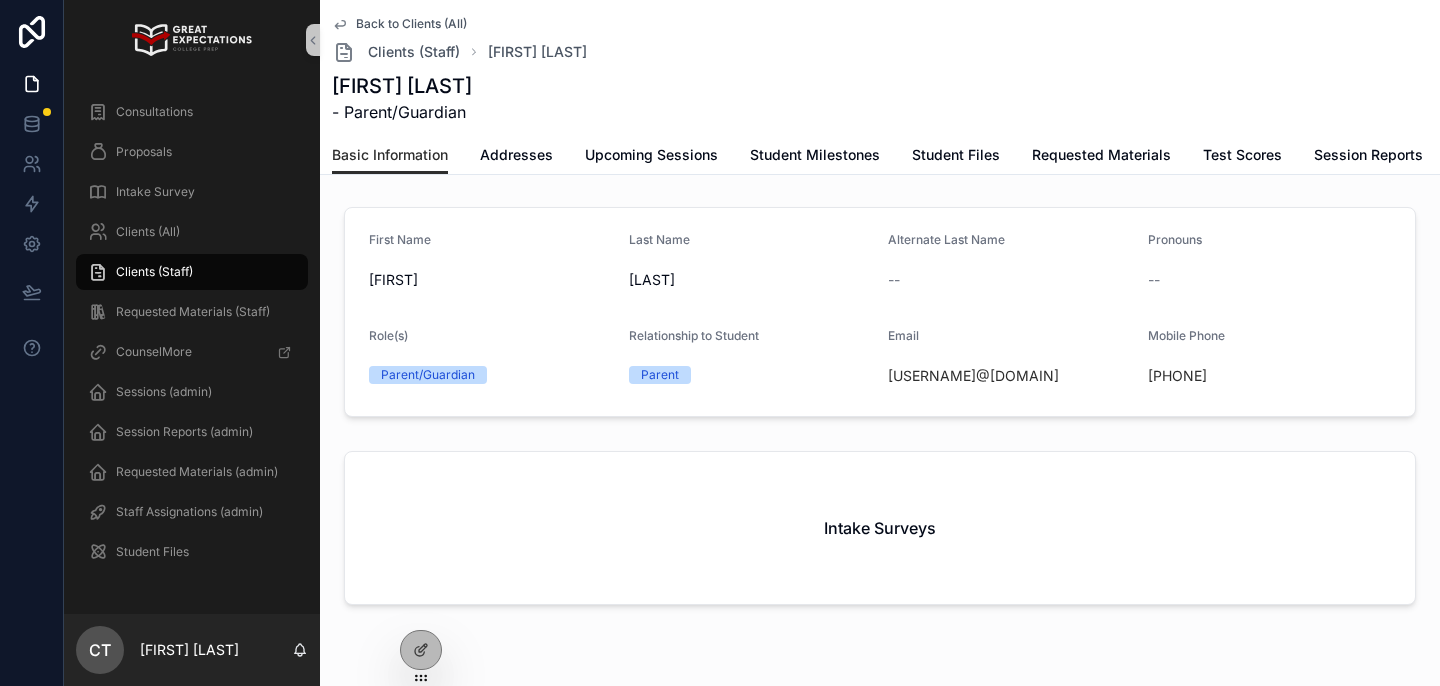 scroll, scrollTop: 0, scrollLeft: 0, axis: both 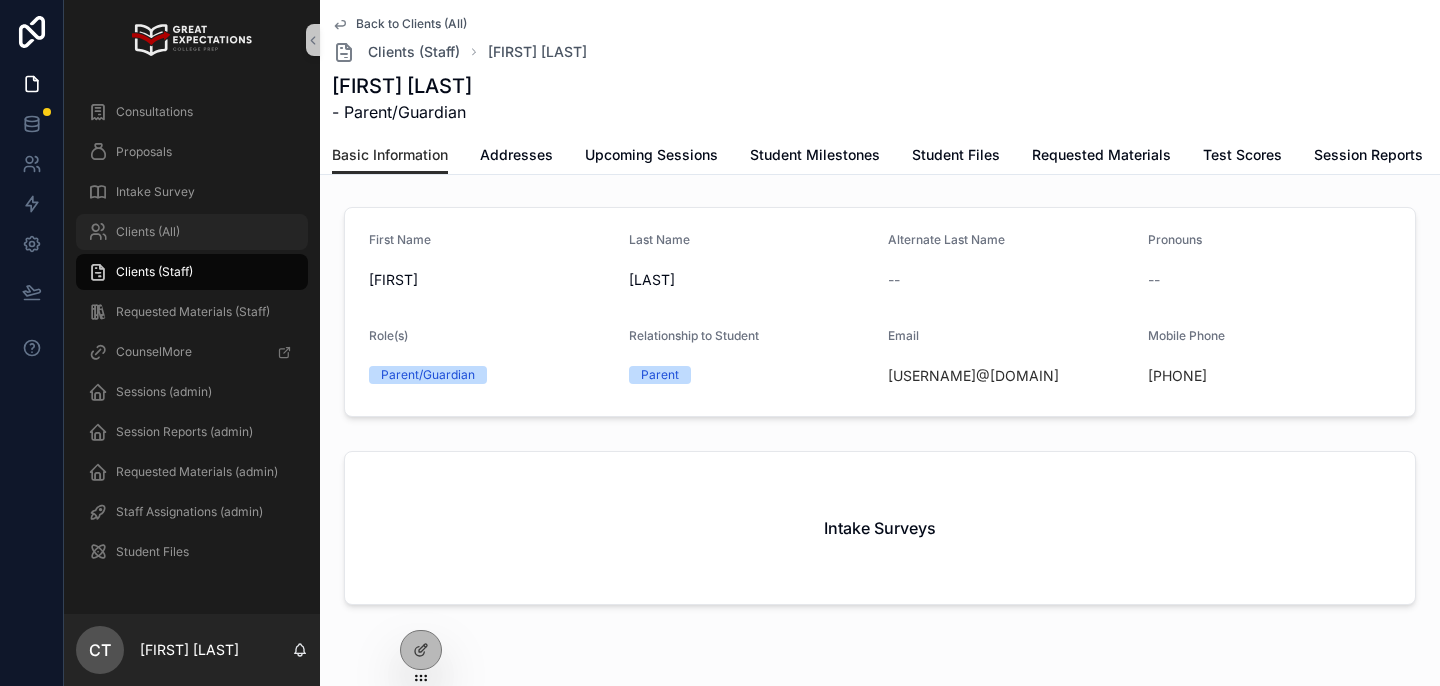 click on "Clients (All)" at bounding box center (192, 232) 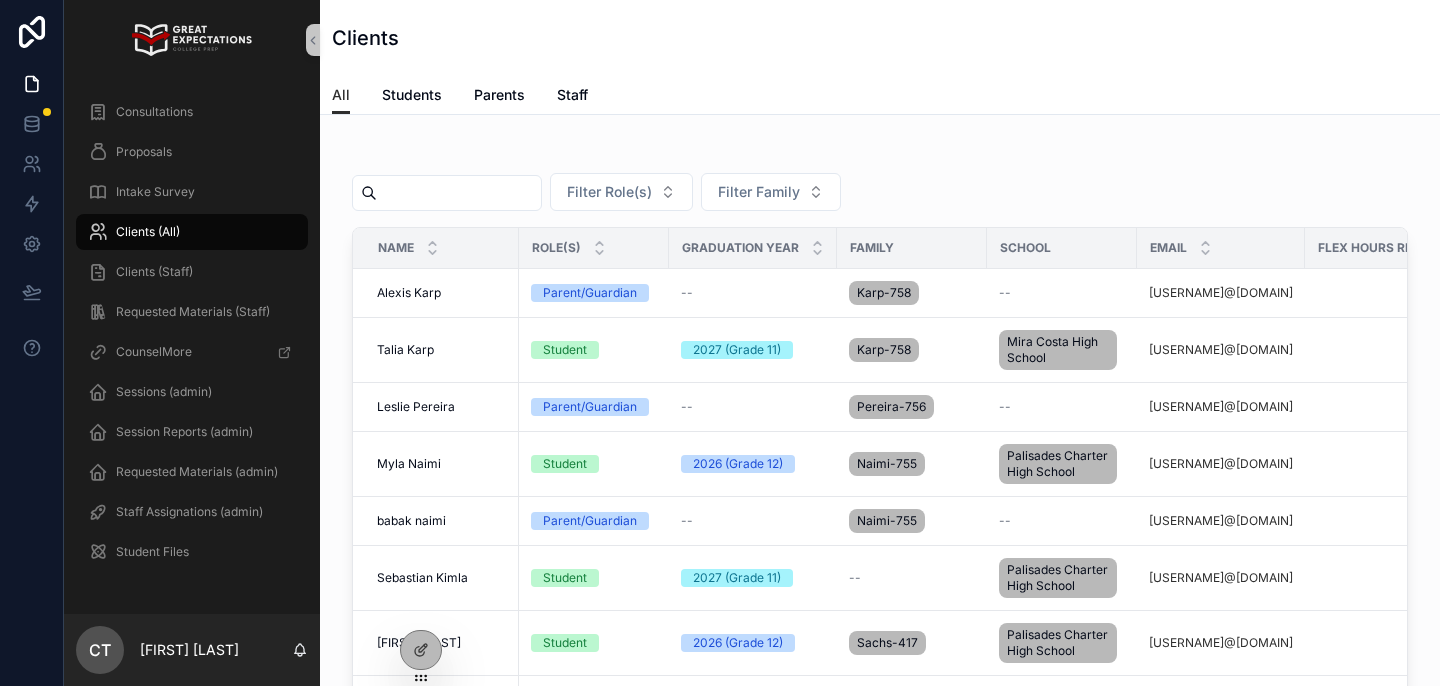 click at bounding box center (459, 193) 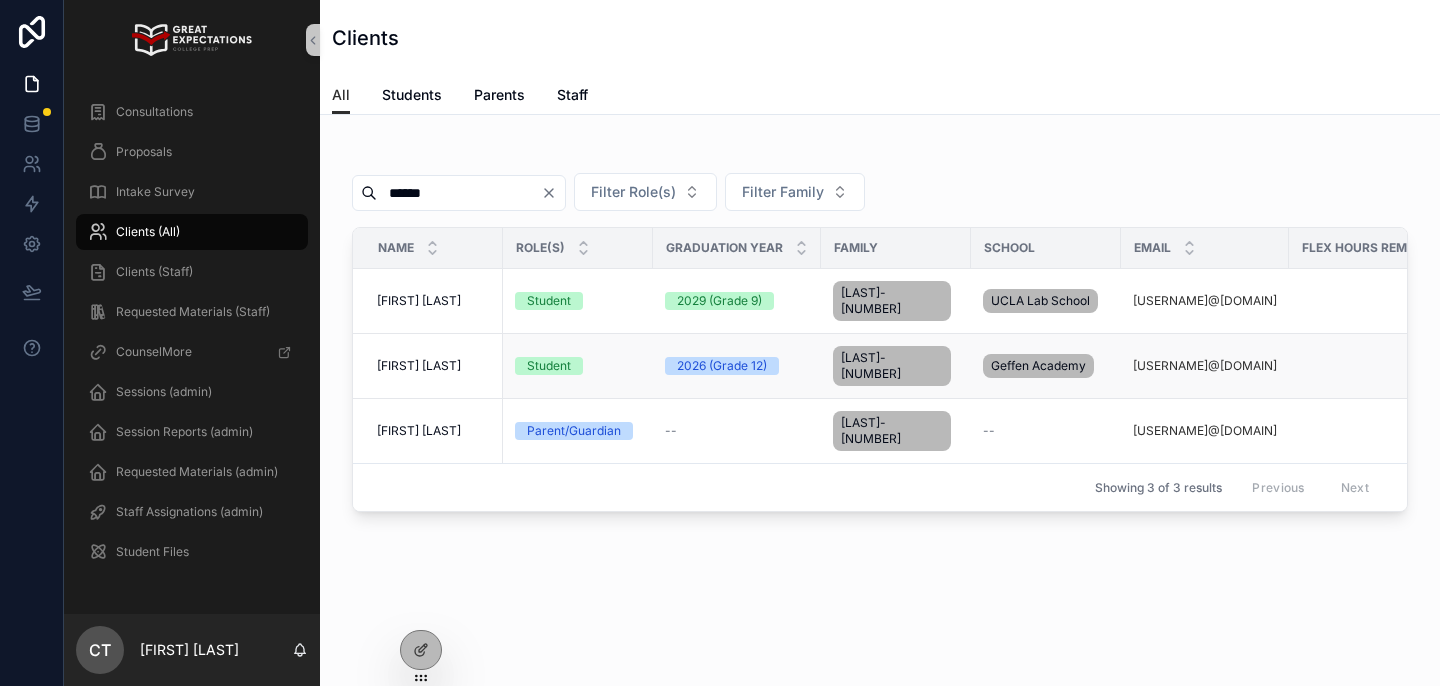 type on "******" 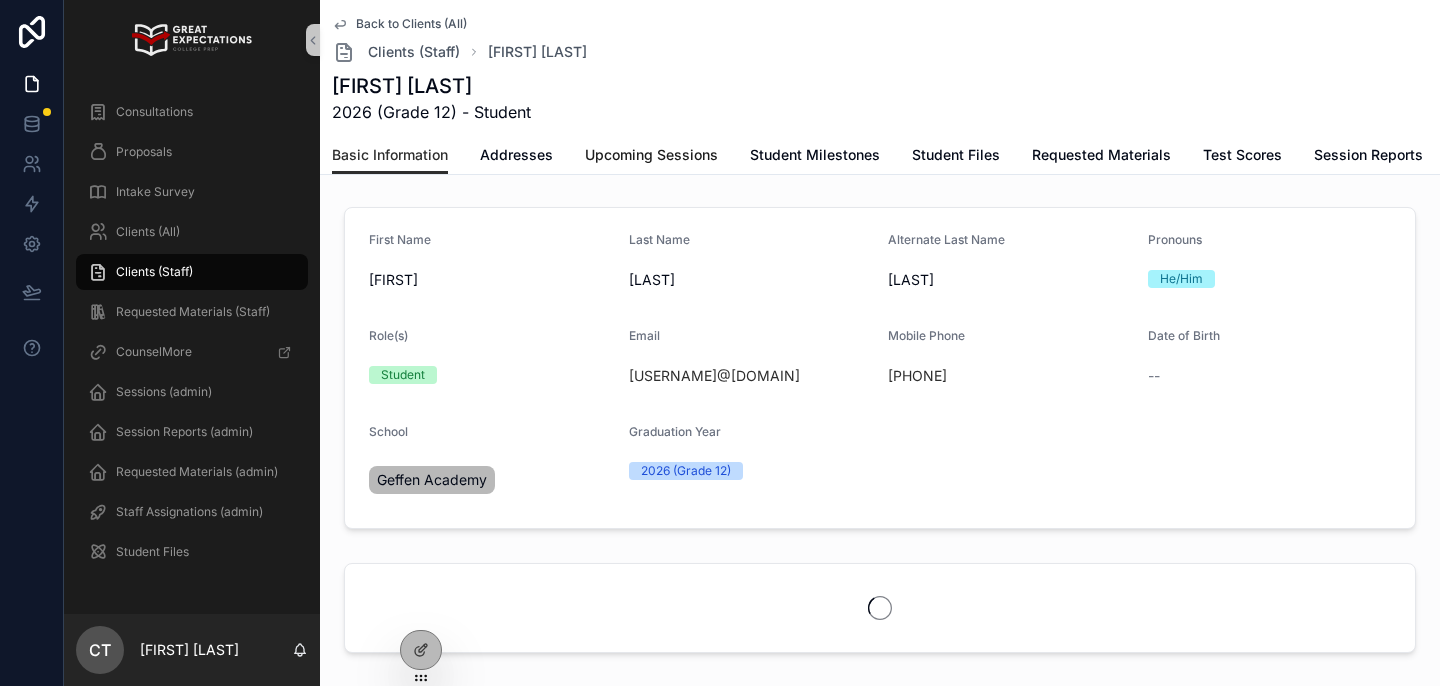 click on "Upcoming Sessions" at bounding box center (651, 155) 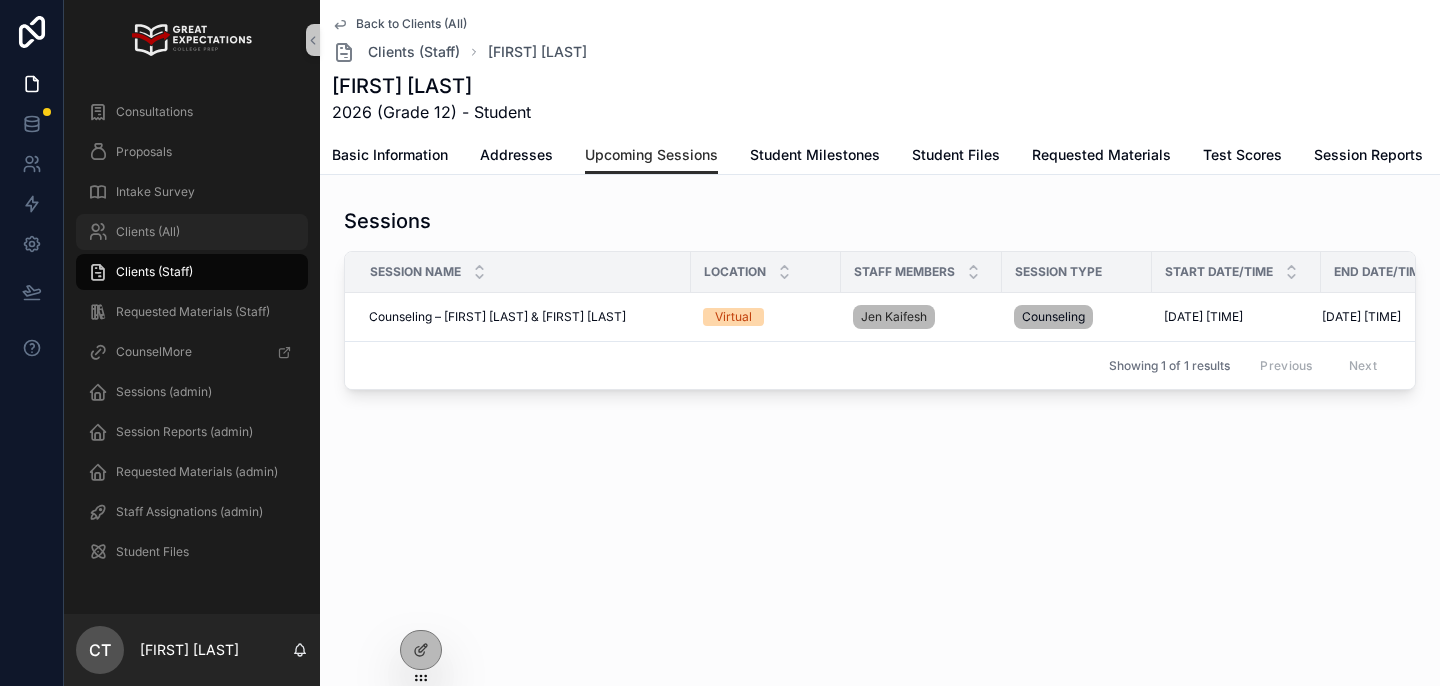 click on "Clients (All)" at bounding box center [192, 232] 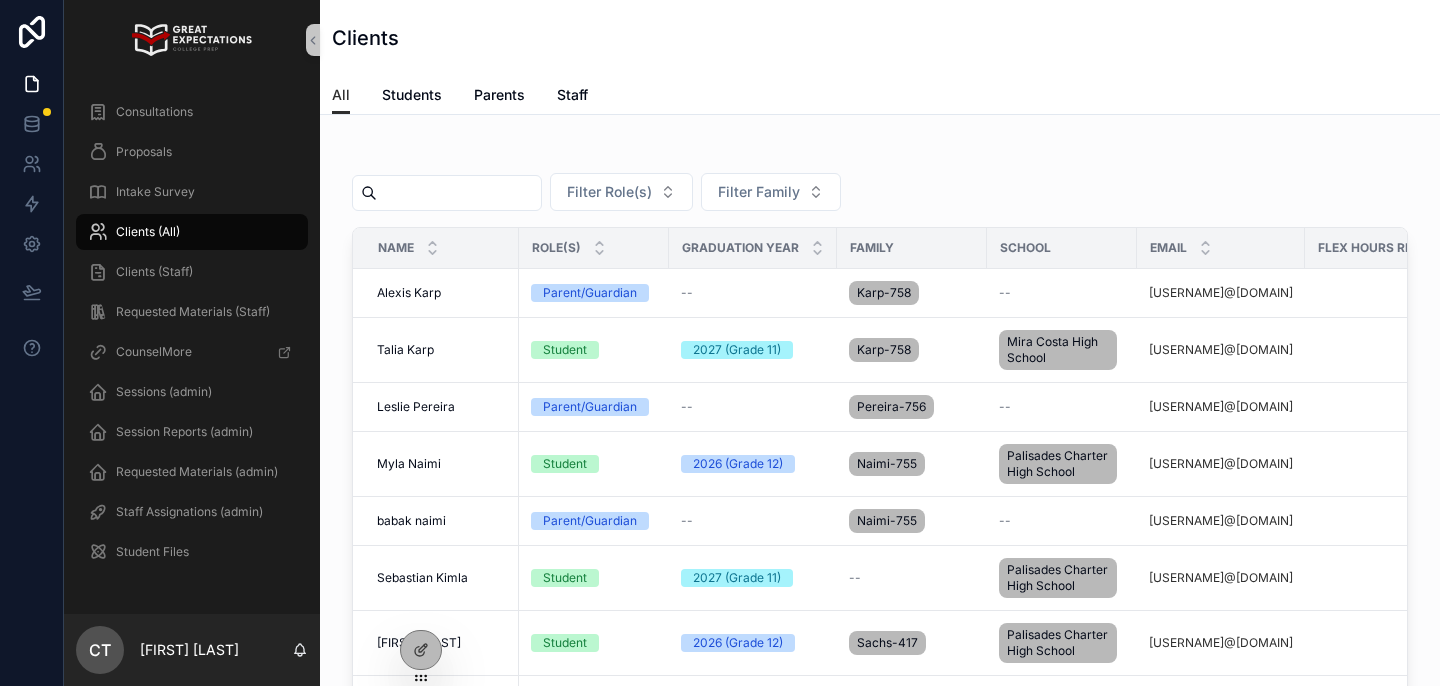 click at bounding box center (459, 193) 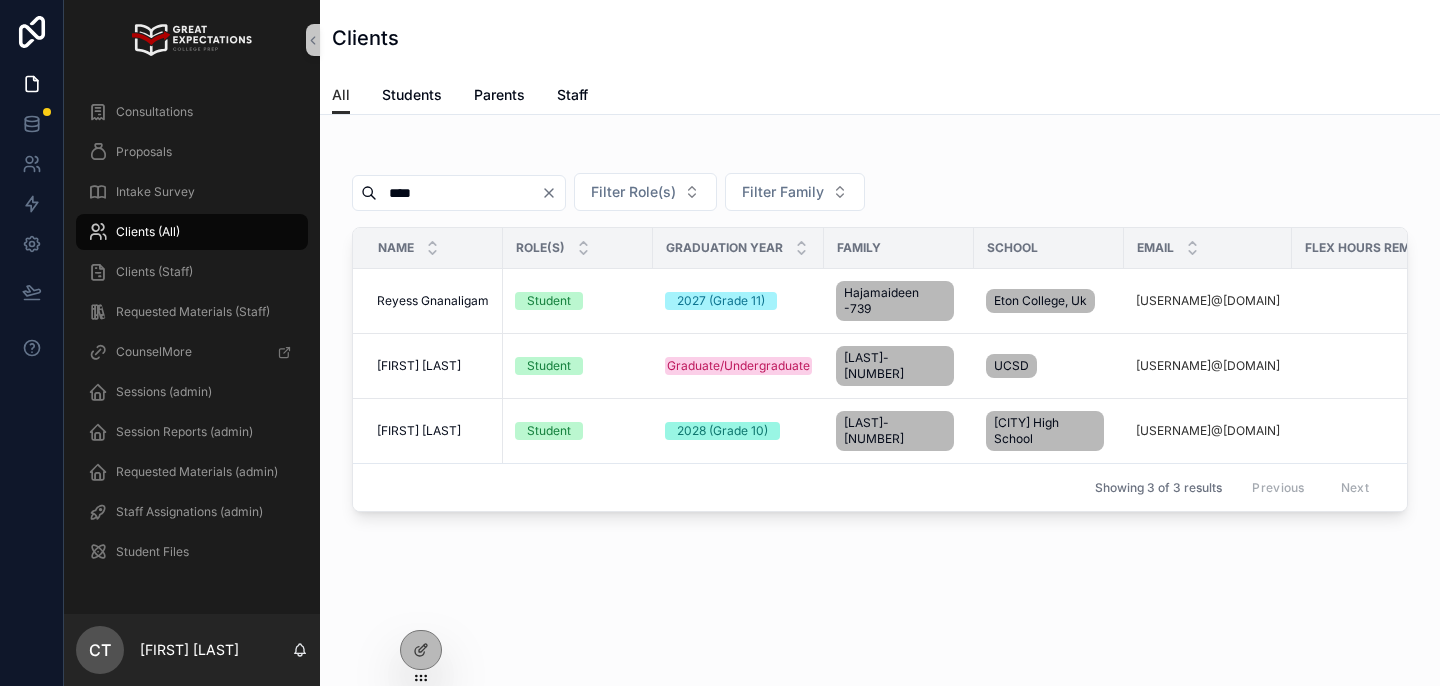 type on "****" 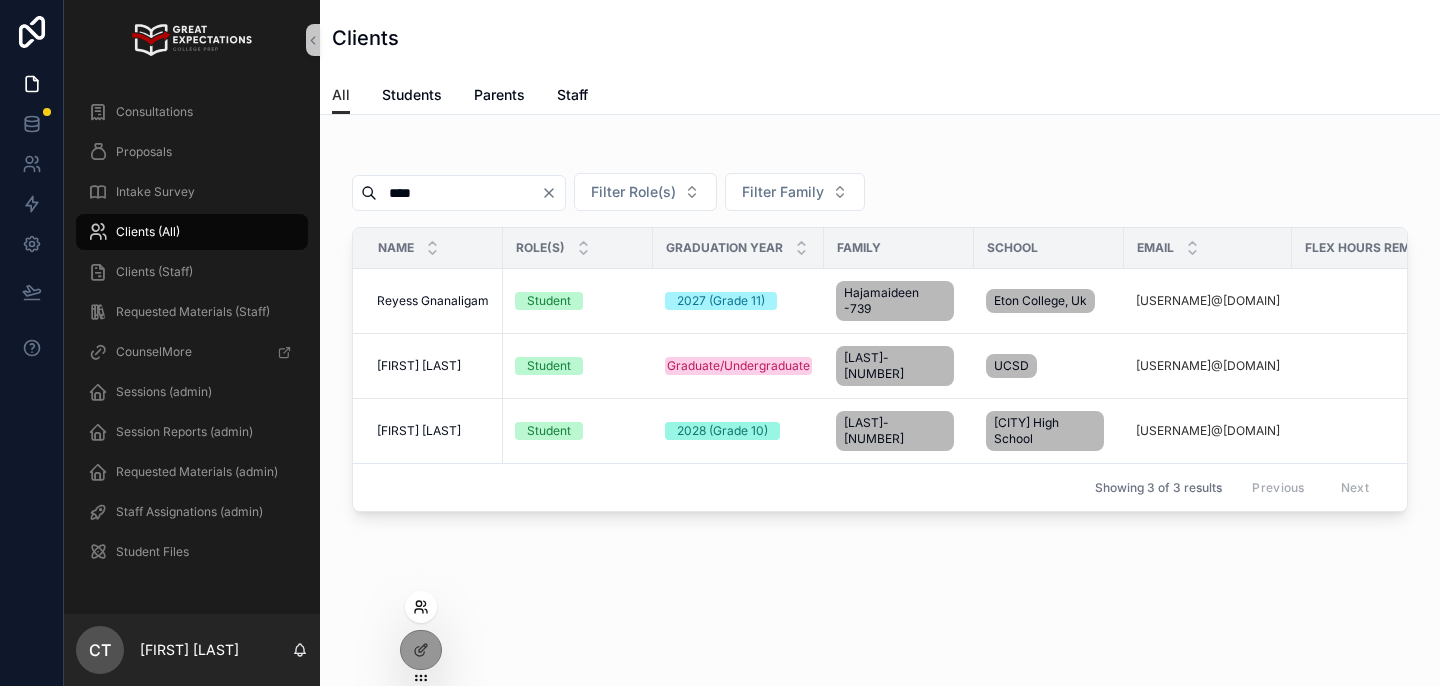 click 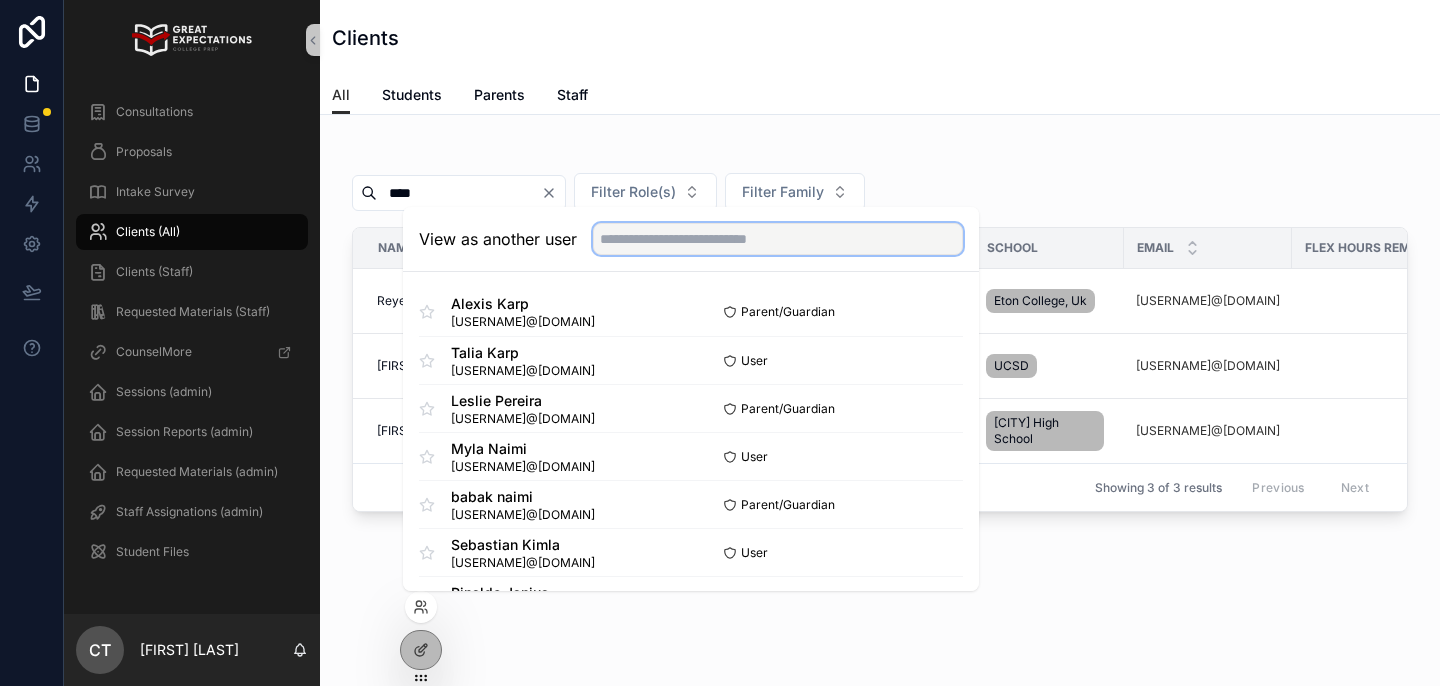 click at bounding box center [778, 239] 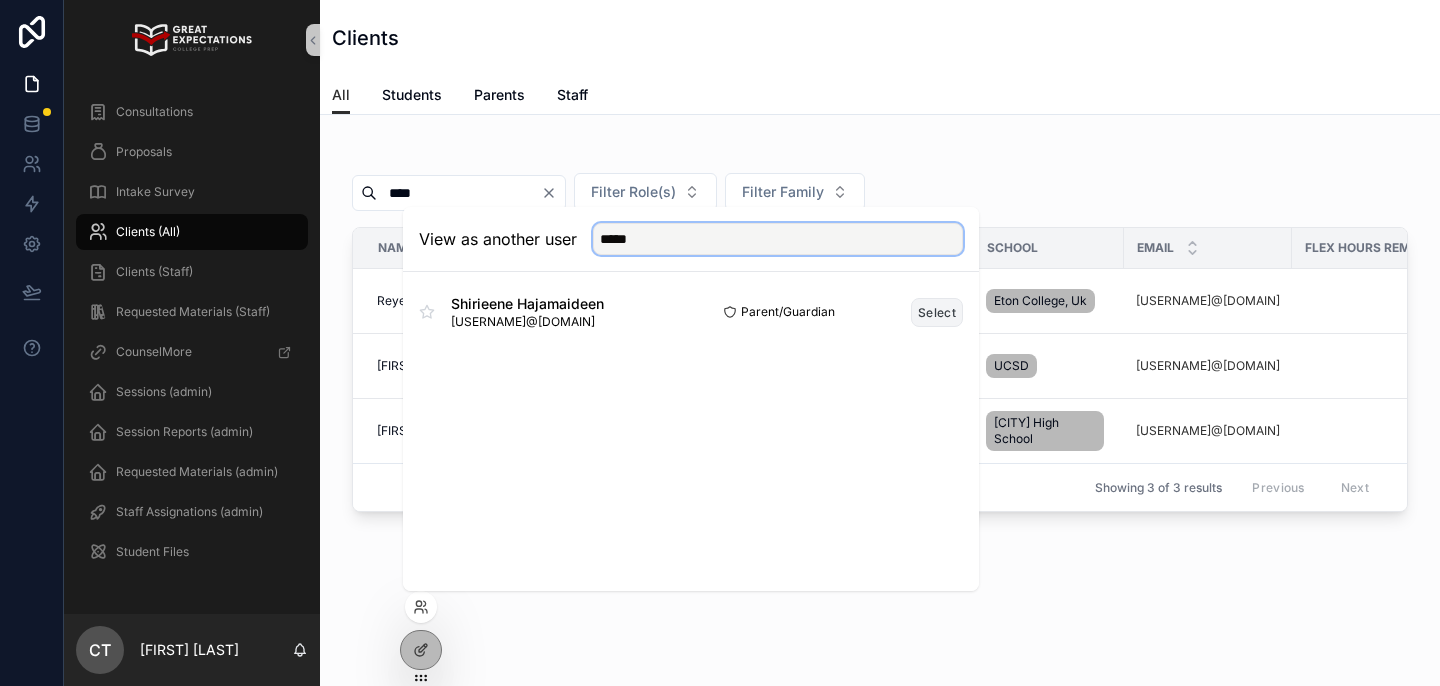 type on "*****" 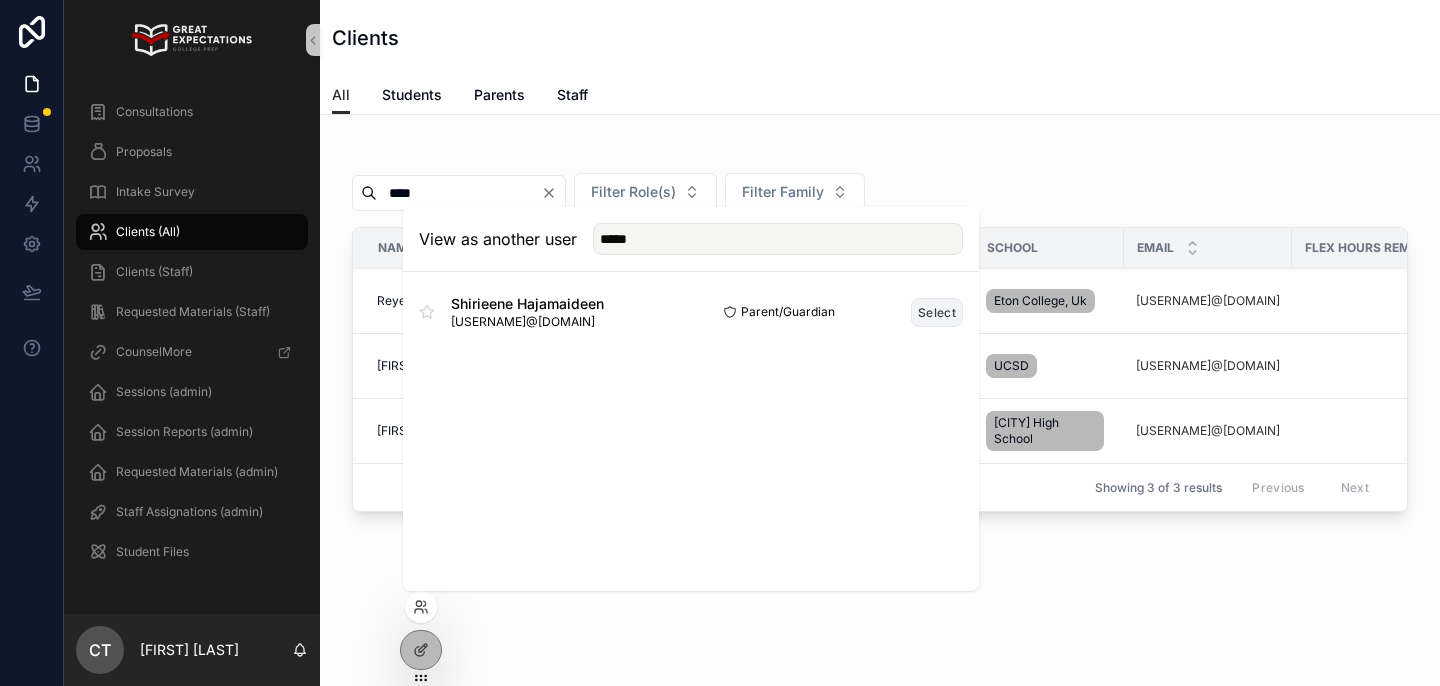 click on "Select" at bounding box center [937, 312] 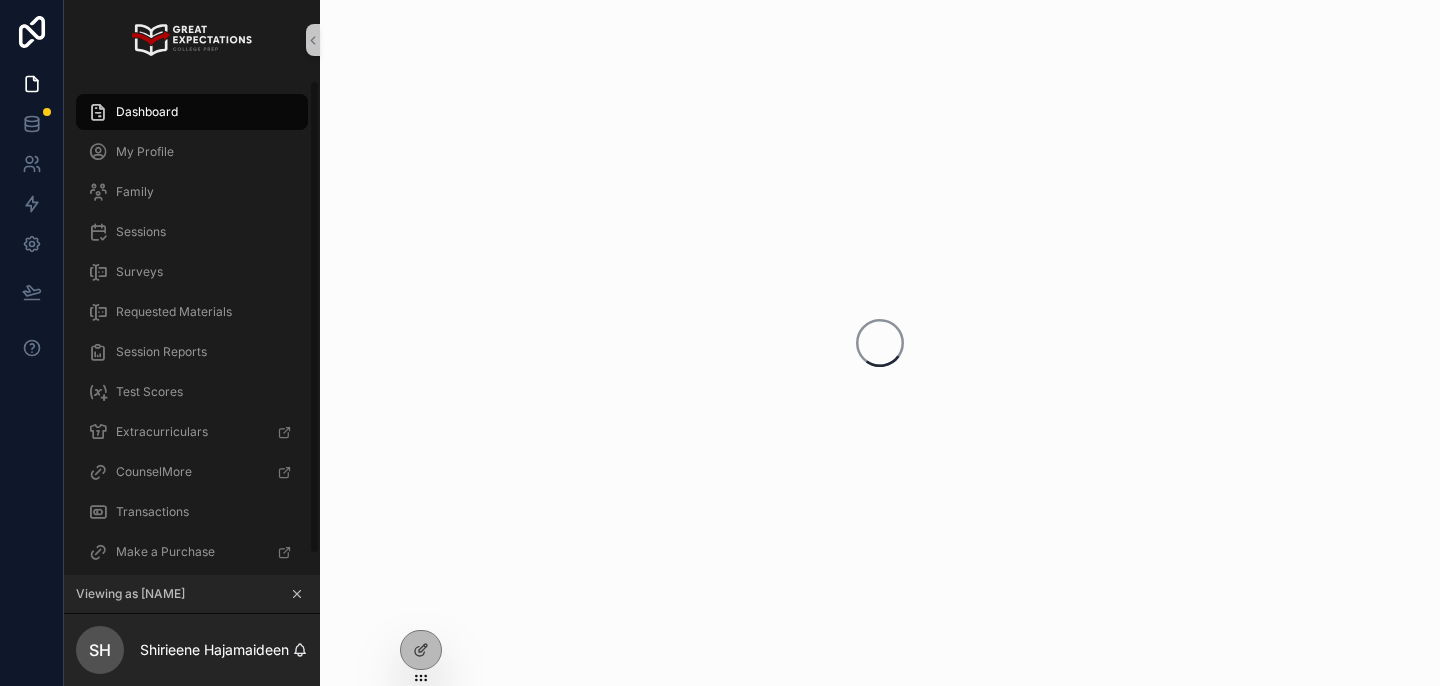 scroll, scrollTop: 0, scrollLeft: 0, axis: both 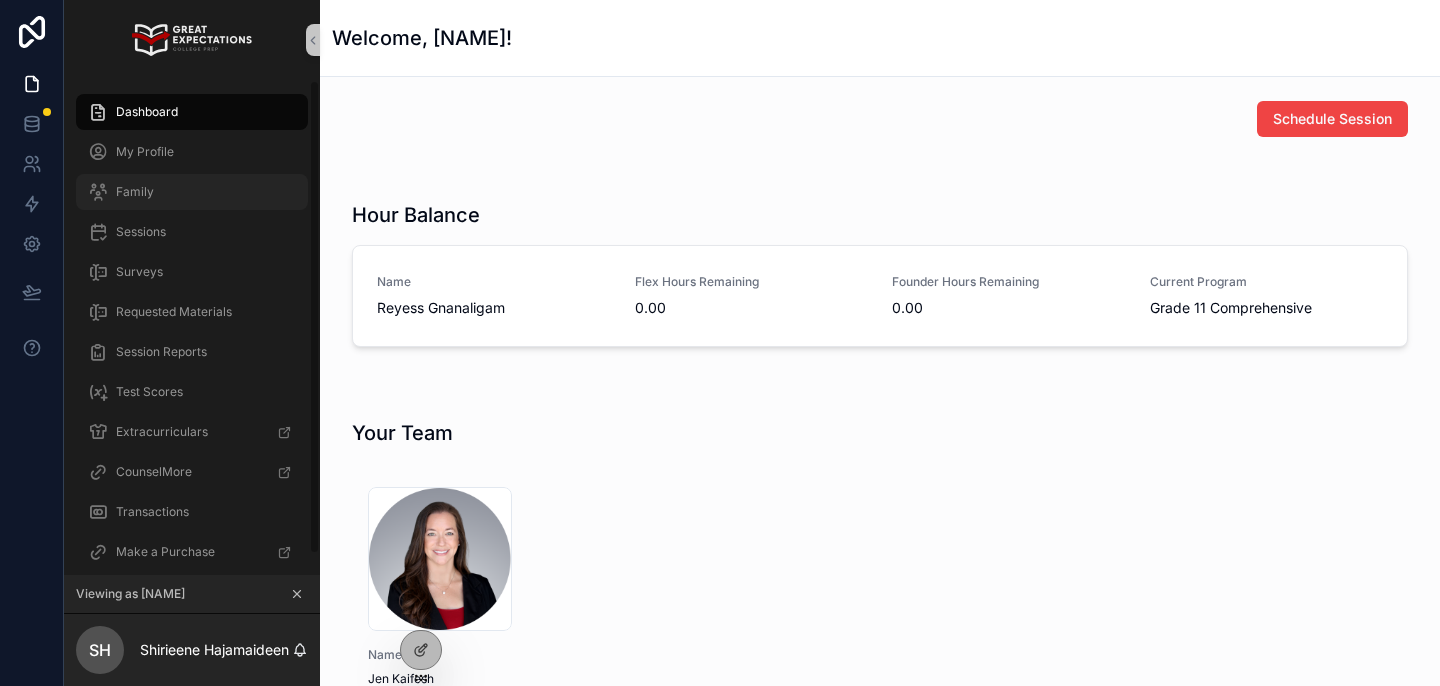 click on "Family" at bounding box center [192, 192] 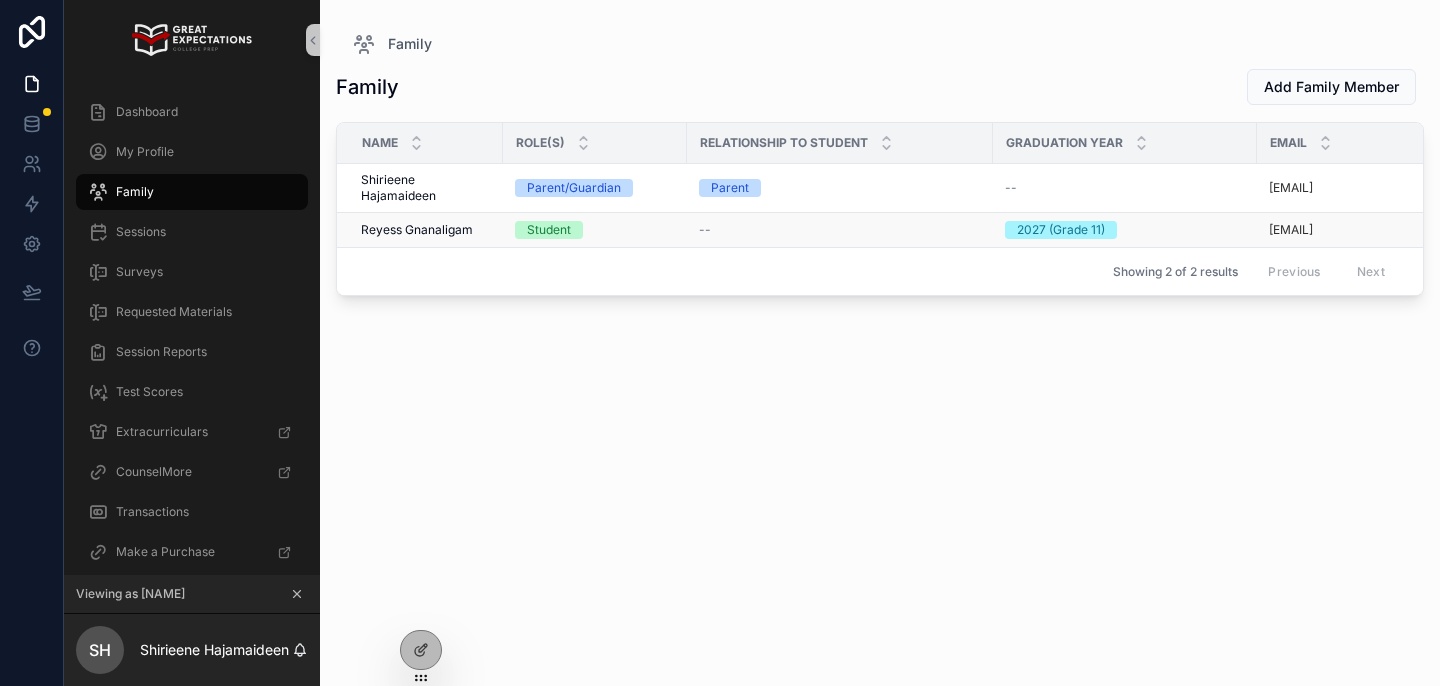 click on "Reyess Gnanaligam" at bounding box center [417, 230] 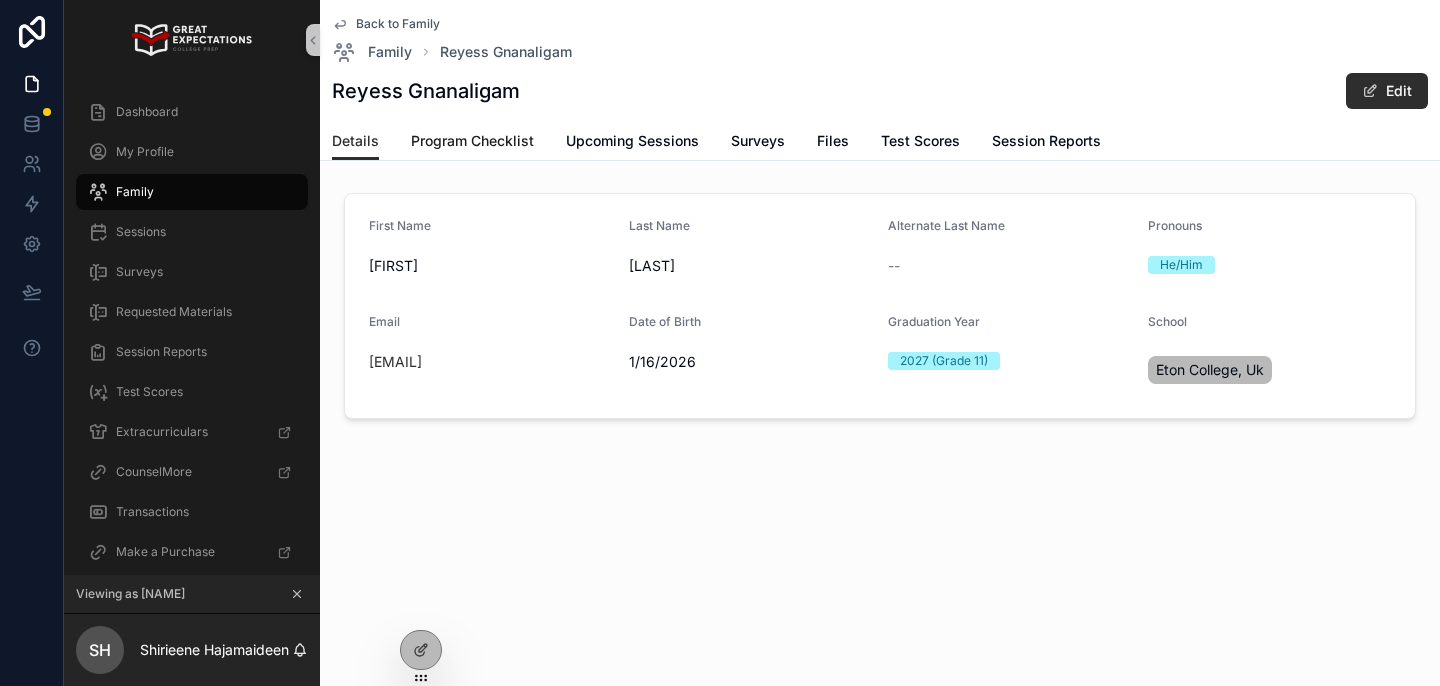 click on "Program Checklist" at bounding box center [472, 141] 